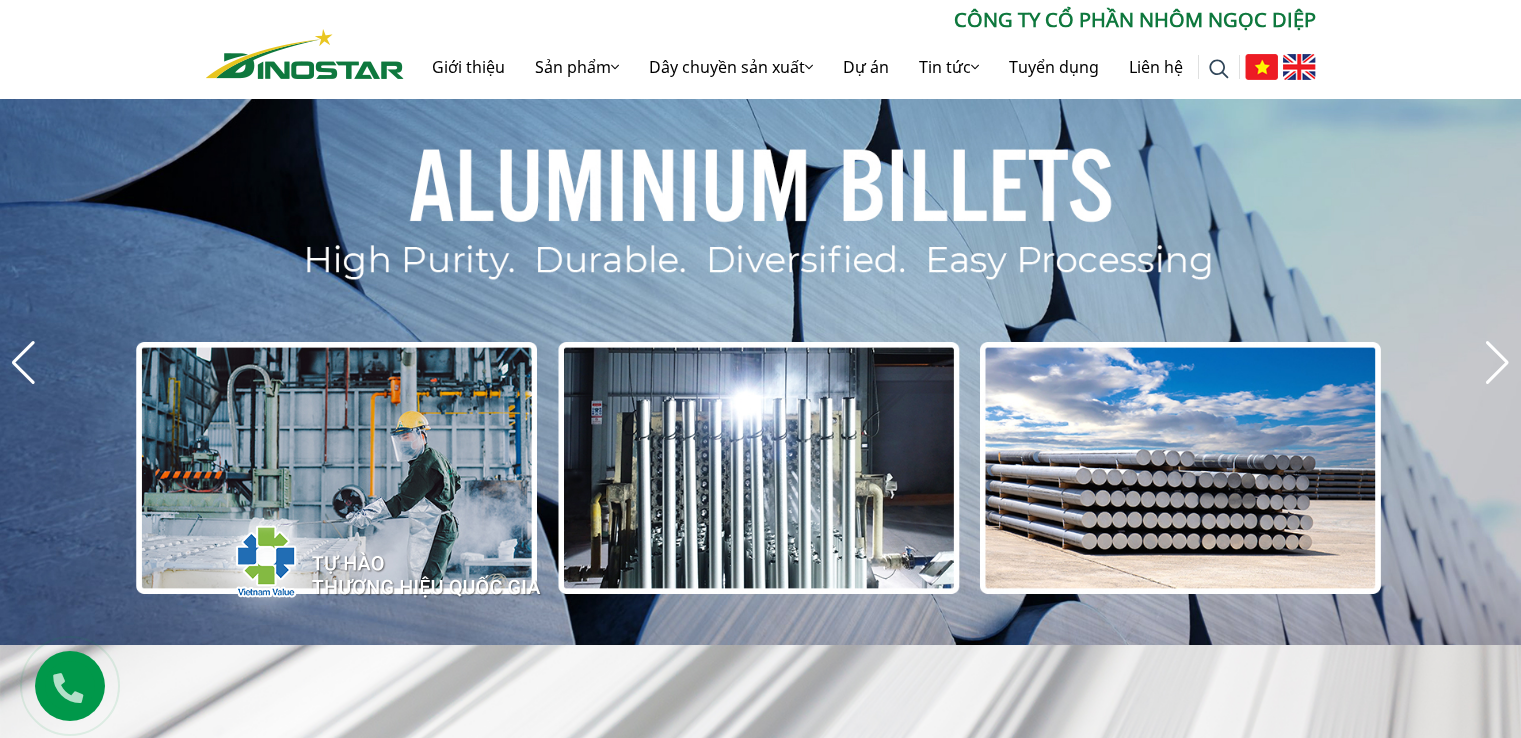 scroll, scrollTop: 0, scrollLeft: 0, axis: both 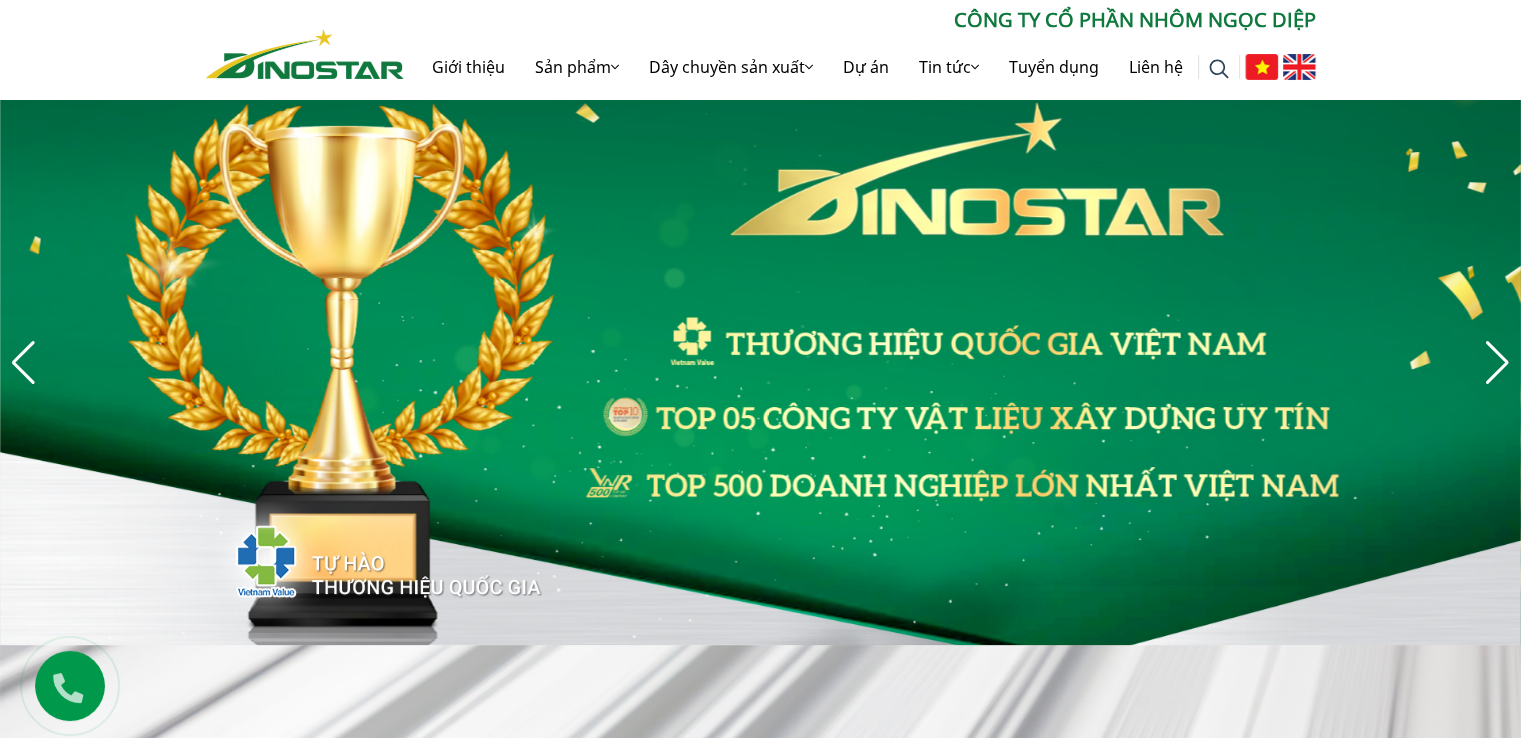 click on "Giới thiệu
Sản phẩm
Sản phẩm Nhôm Xây dựng Nhôm Công nghiệp Nhôm Billet Nhôm Thỏi hợp kim
Dây chuyền sản xuất
Dây chuyền sản xuất Dây chuyền sản xuất Nhôm định hình Dây chuyền sản xuất Nhôm Billet Dây chuyền sản xuất nhôm công nghiệp
Dự án
Tin tức
Tin tức Tin tức Công ty Báo chí nói về chúng tôi Tư vấn
Tuyển dụng Liên hệ
Tìm kiếm cho:
********" at bounding box center [760, 2672] 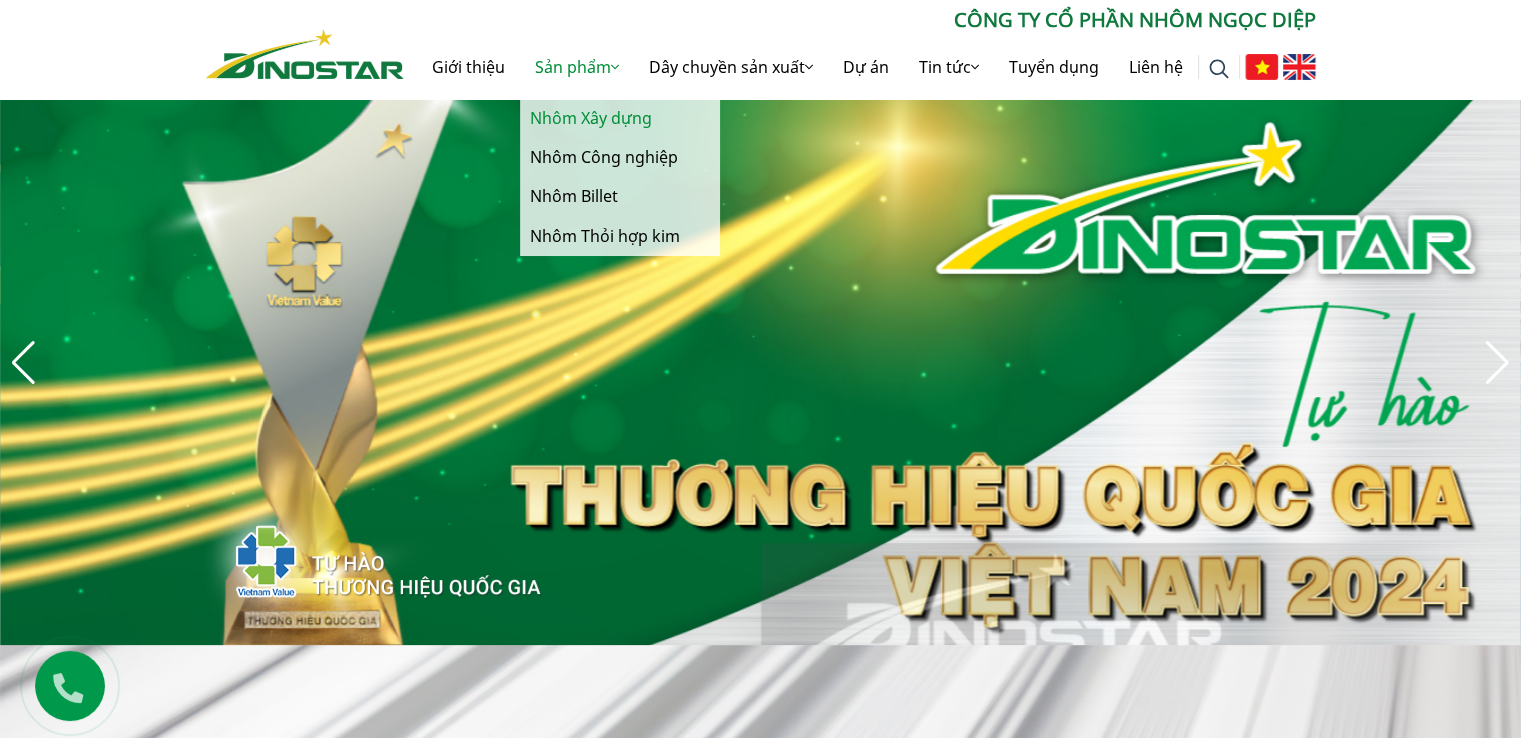 click on "Nhôm Xây dựng" at bounding box center (620, 118) 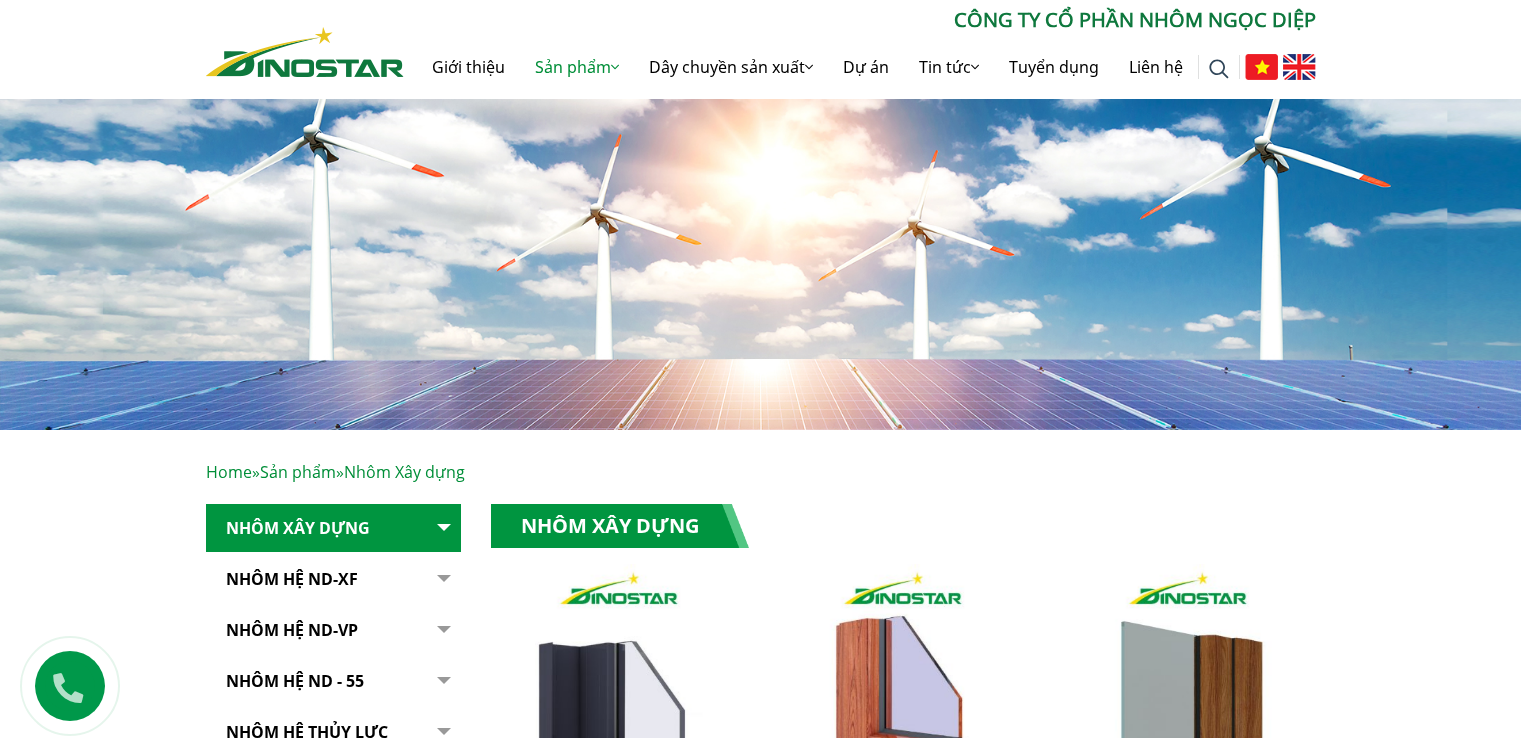 scroll, scrollTop: 0, scrollLeft: 0, axis: both 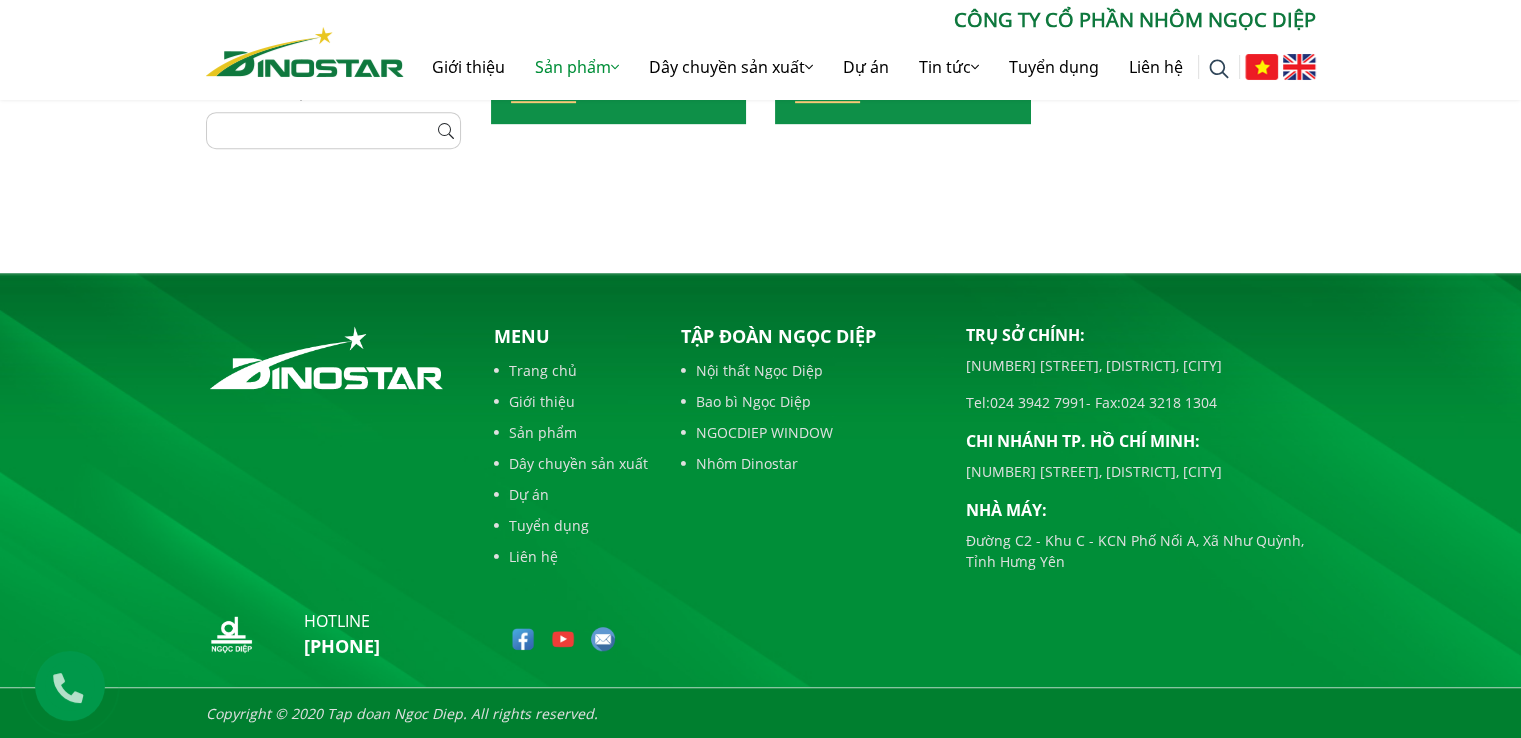 click on "Liên hệ" at bounding box center [571, 556] 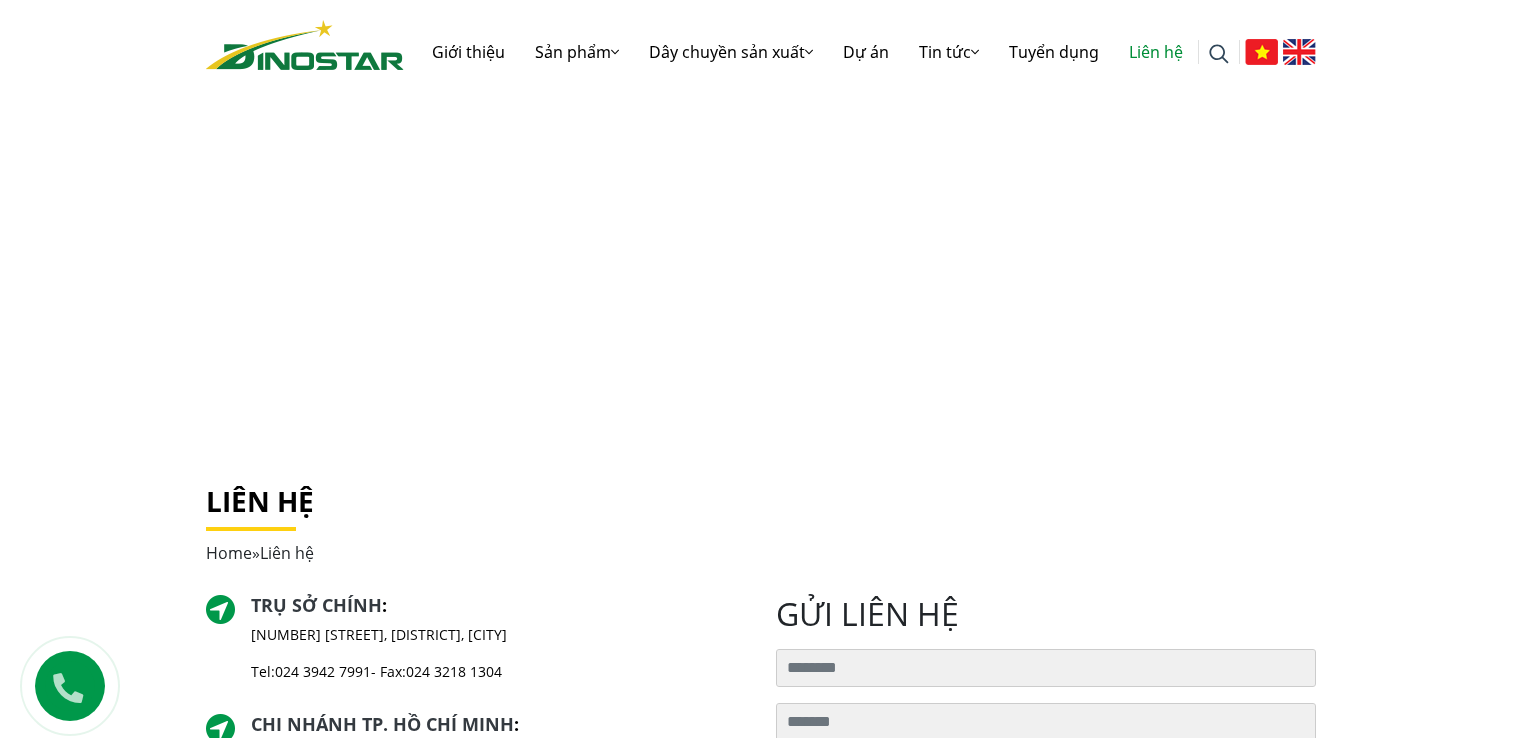 scroll, scrollTop: 0, scrollLeft: 0, axis: both 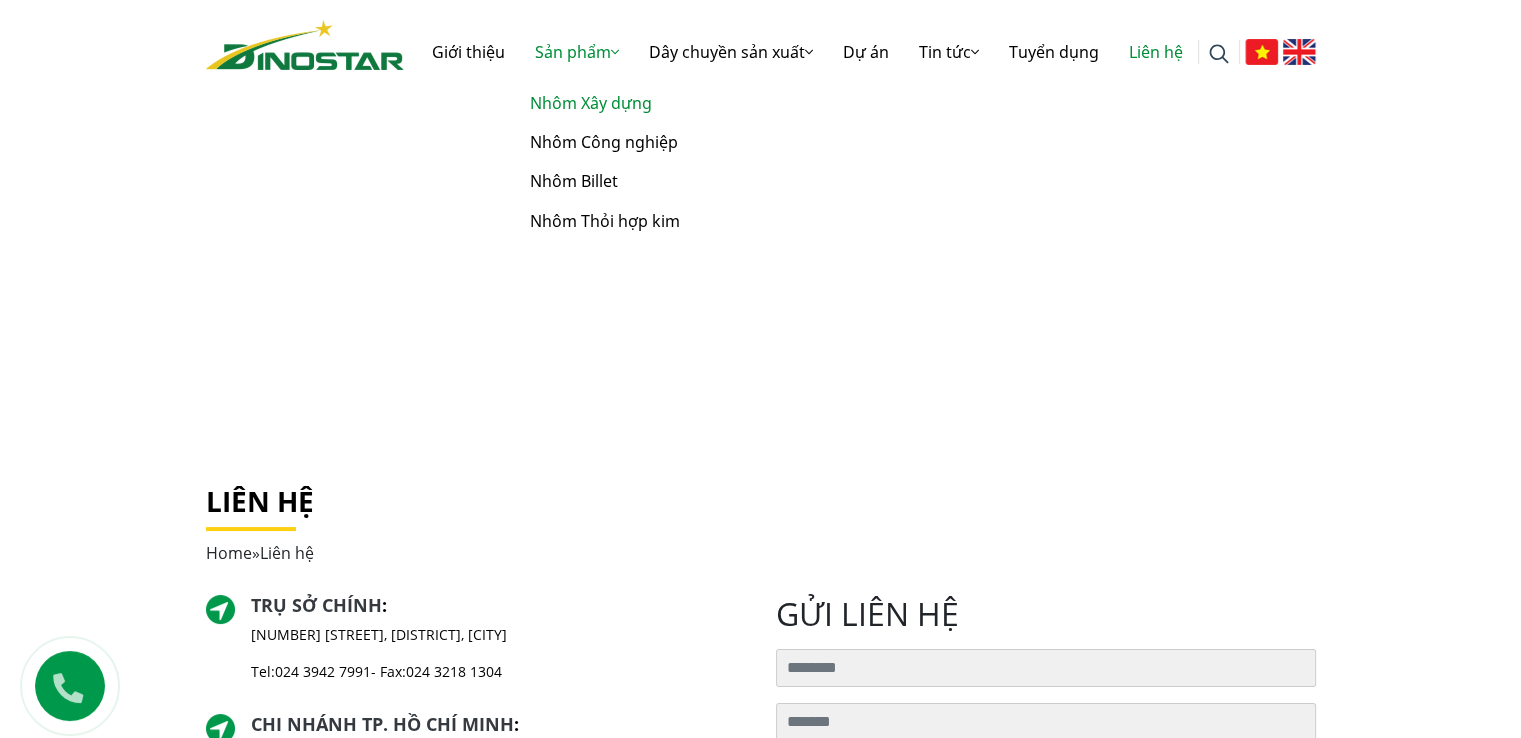 click on "Nhôm Xây dựng" at bounding box center (620, 103) 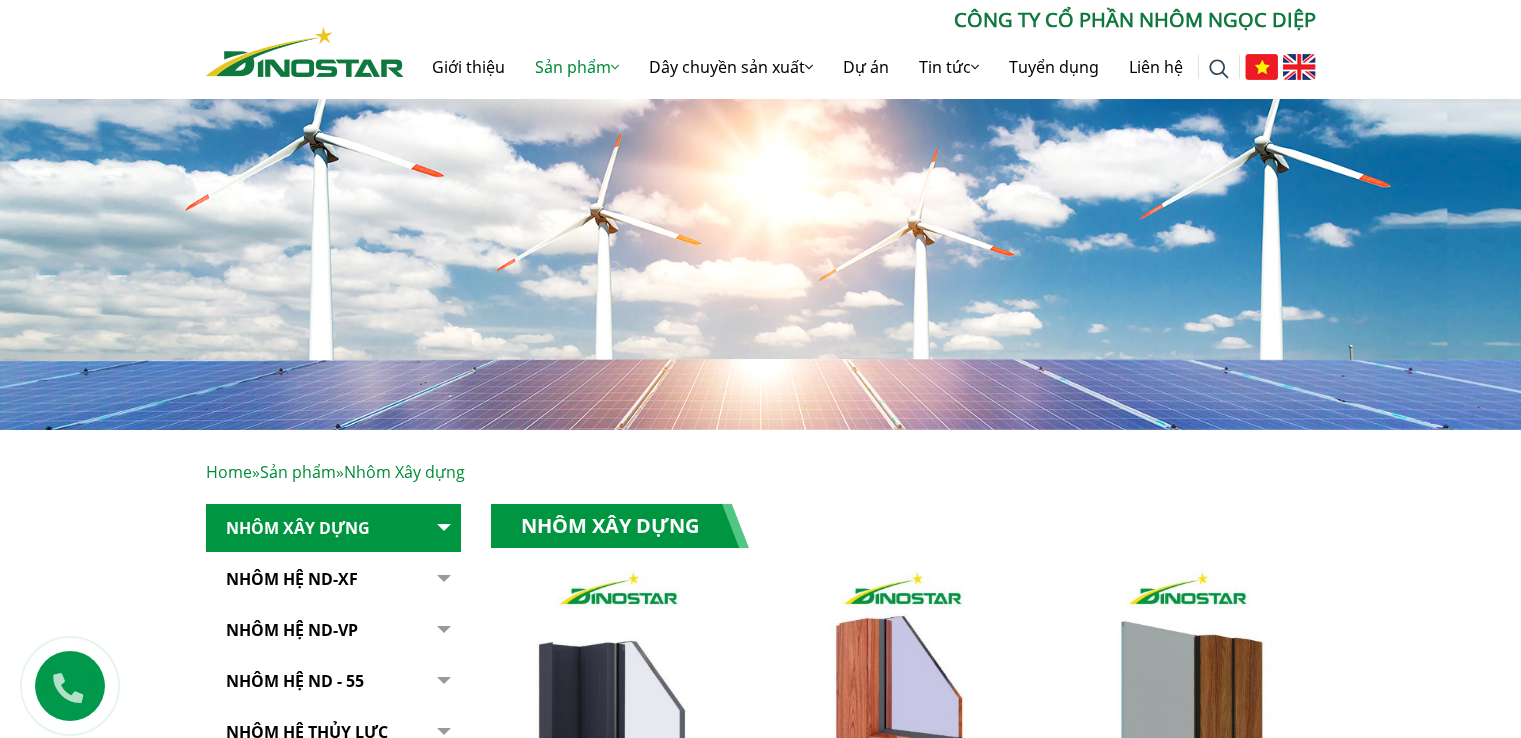 scroll, scrollTop: 0, scrollLeft: 0, axis: both 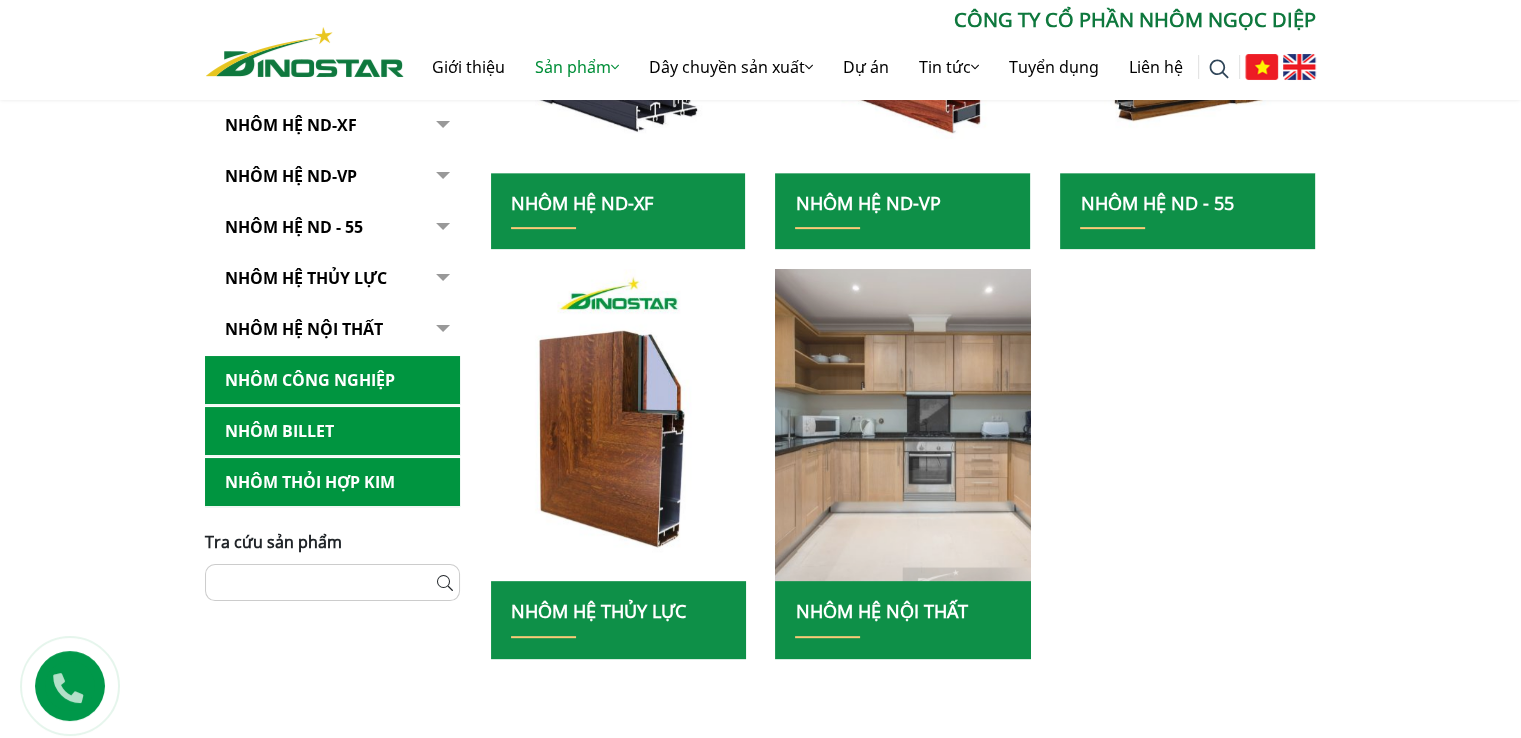 click at bounding box center [903, 425] 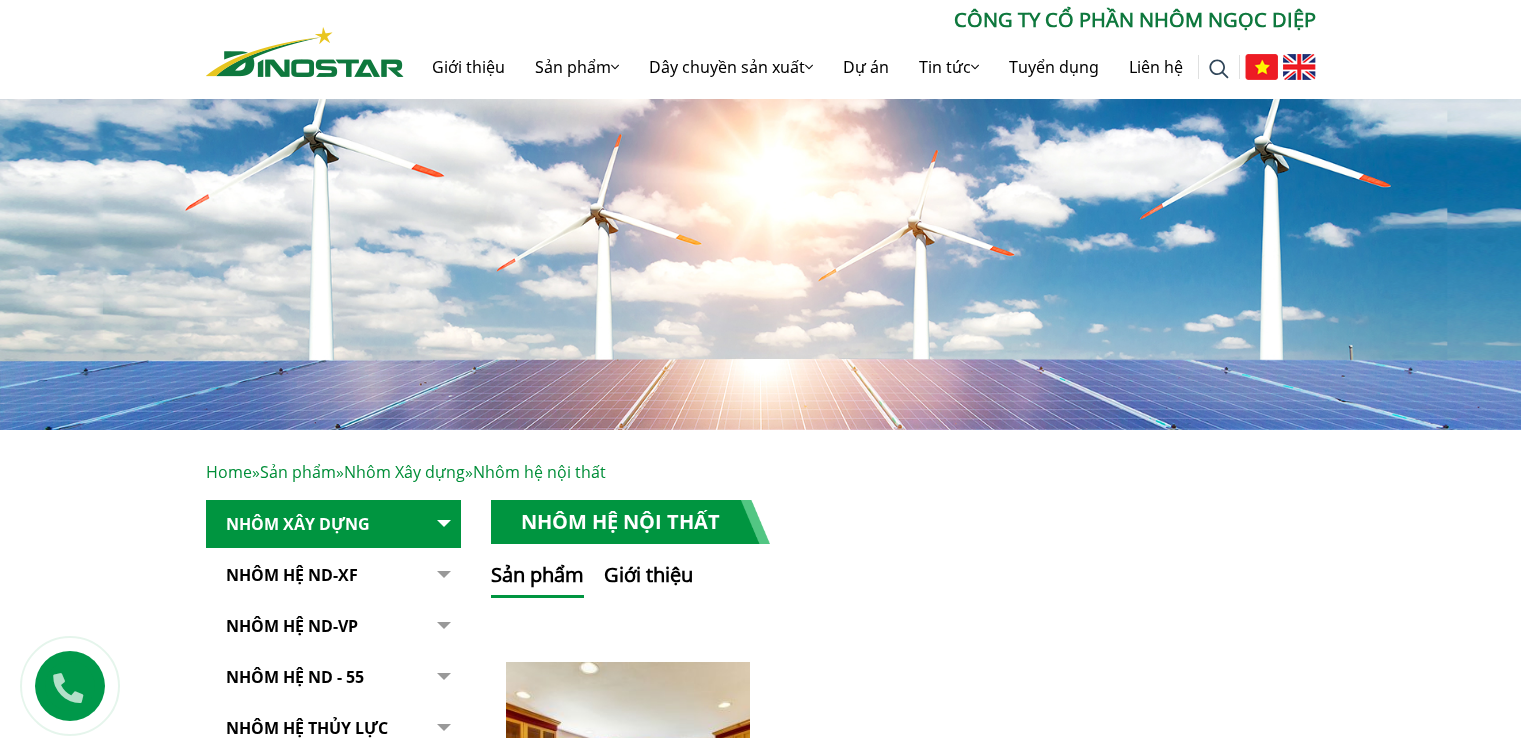 scroll, scrollTop: 0, scrollLeft: 0, axis: both 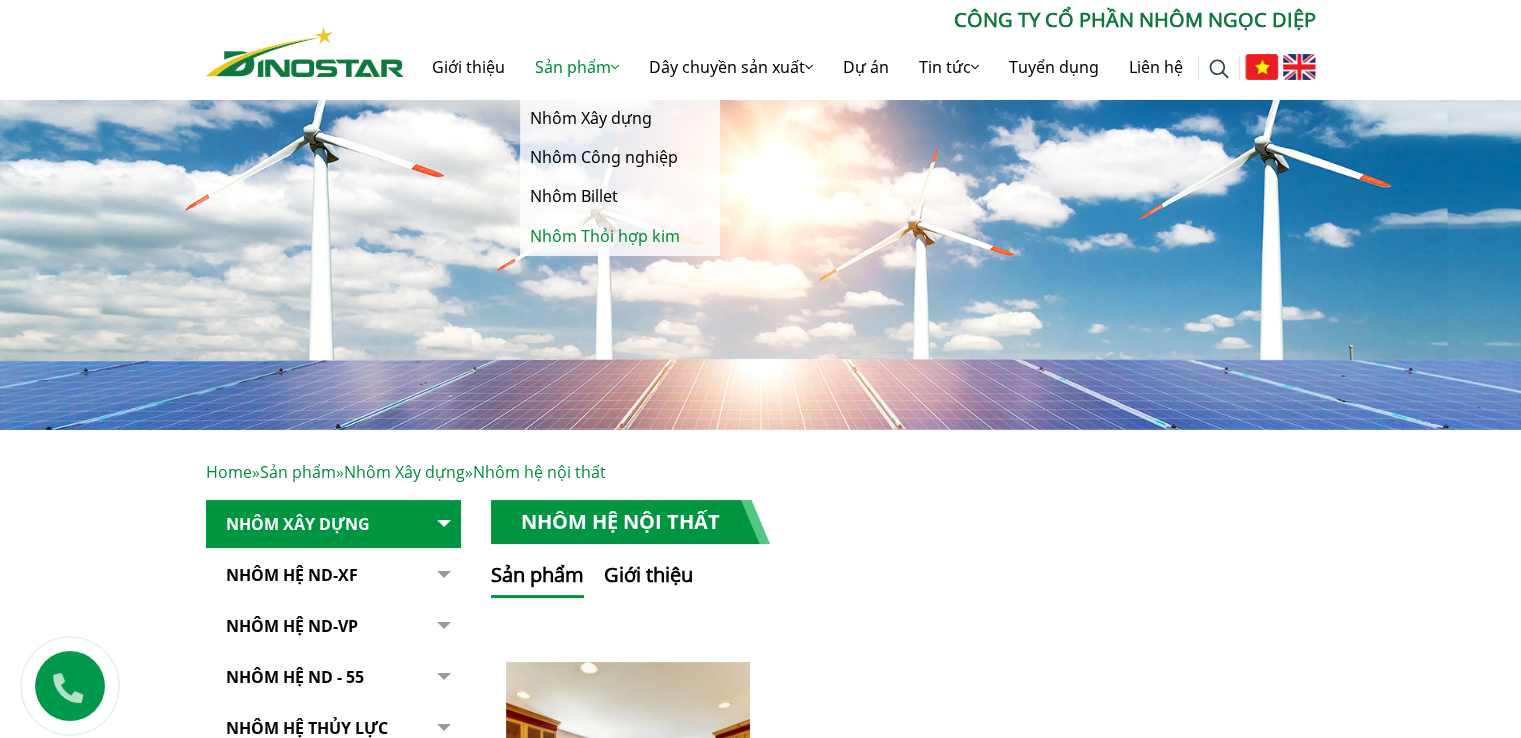 click on "Nhôm Thỏi hợp kim" at bounding box center [620, 236] 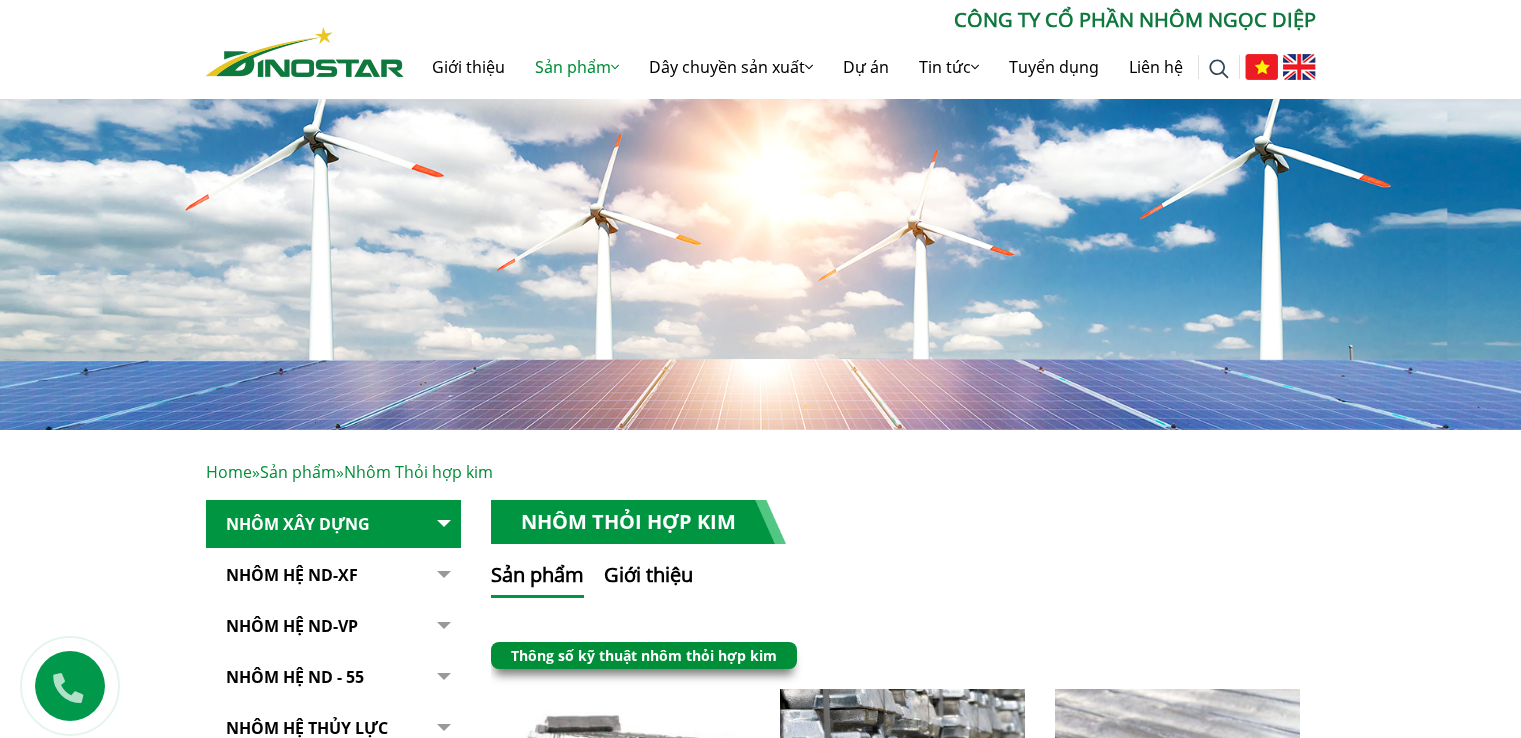 scroll, scrollTop: 0, scrollLeft: 0, axis: both 